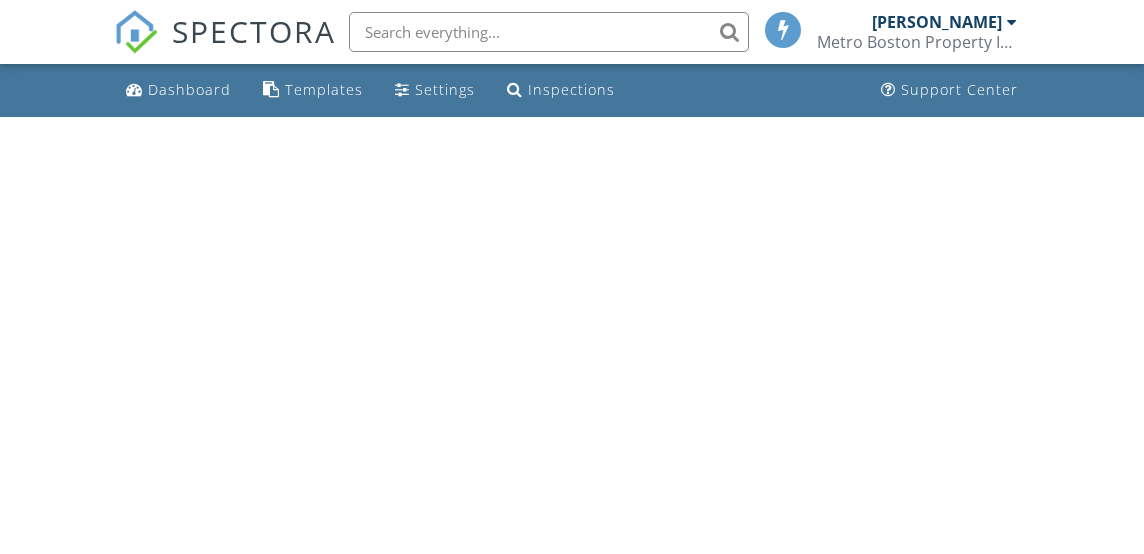 scroll, scrollTop: 0, scrollLeft: 0, axis: both 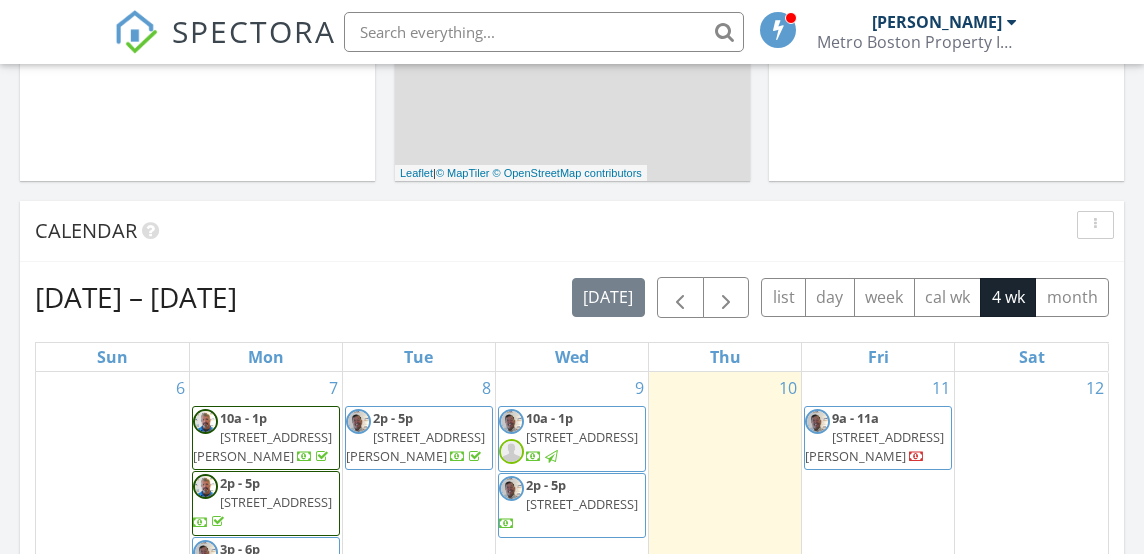 click on "72 Great Plain Ave, Wellesley 02482" at bounding box center [582, 437] 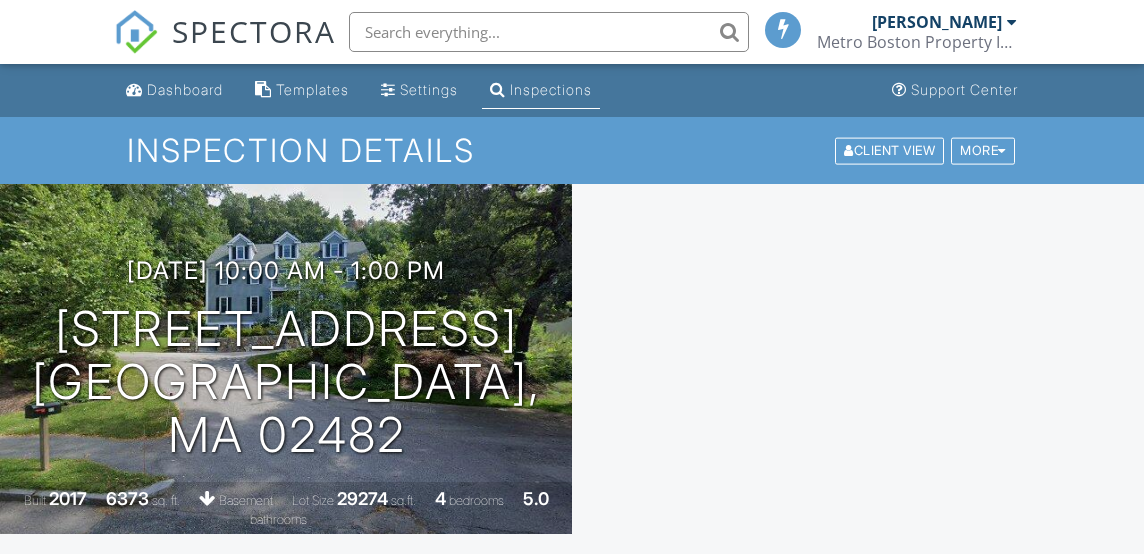 scroll, scrollTop: 0, scrollLeft: 0, axis: both 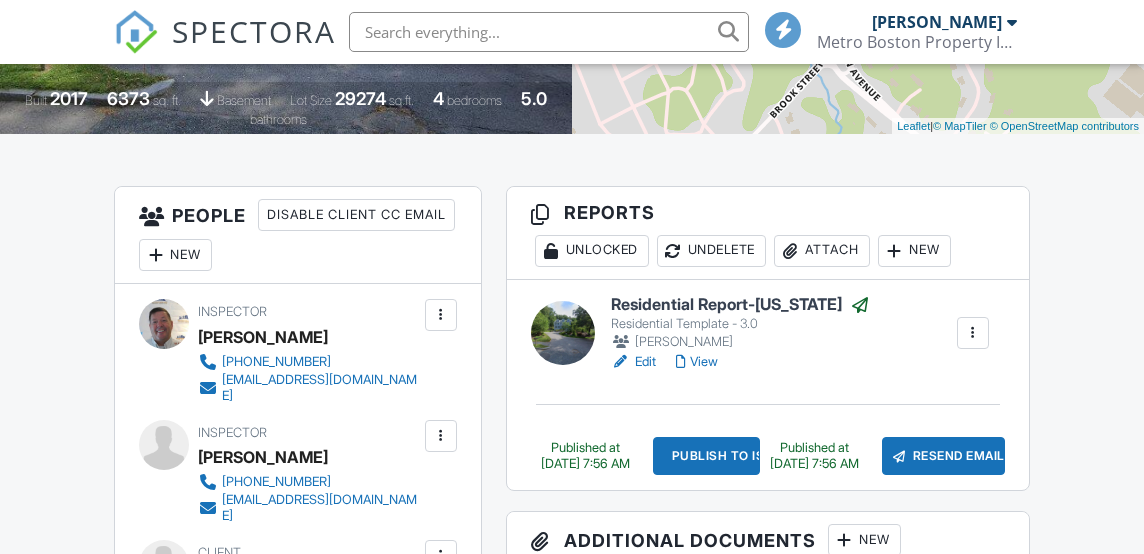 click on "View" at bounding box center (697, 362) 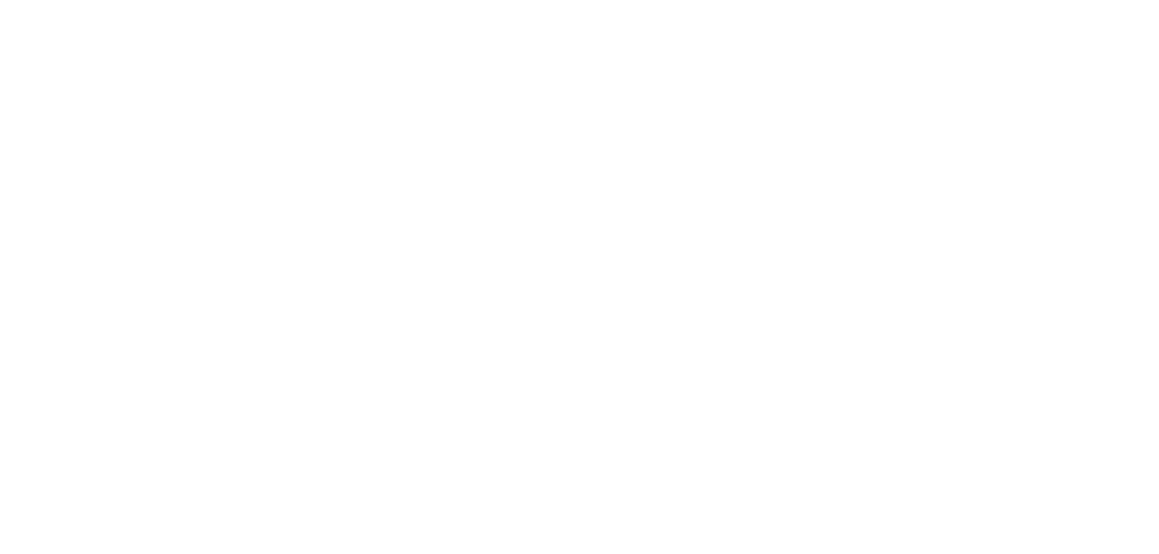 scroll, scrollTop: 0, scrollLeft: 0, axis: both 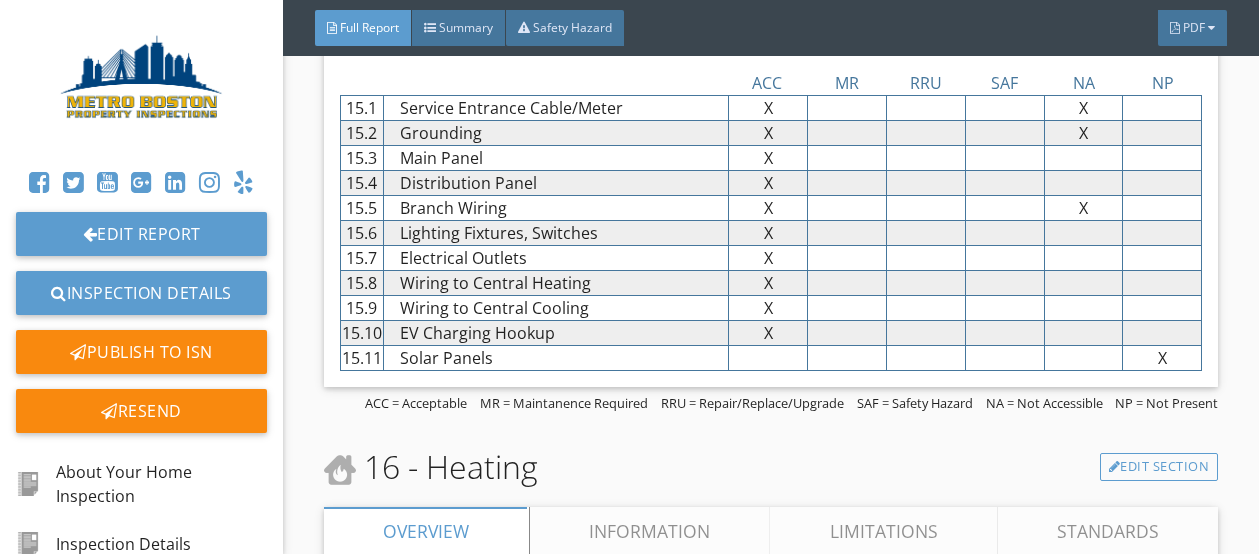 click on "Information" at bounding box center [763, 31] 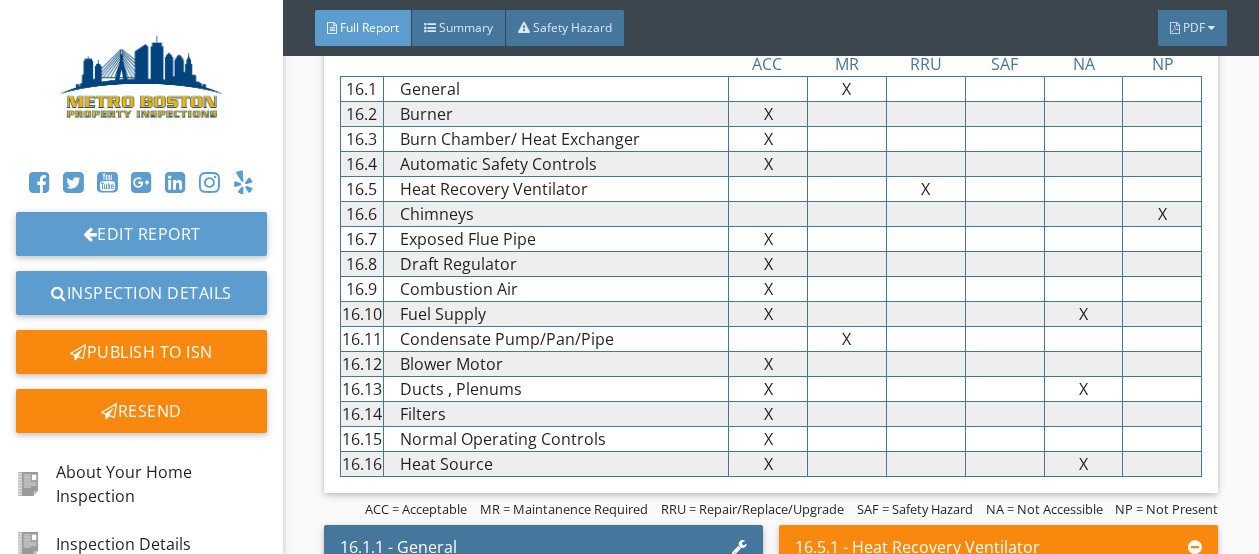 scroll, scrollTop: 15800, scrollLeft: 0, axis: vertical 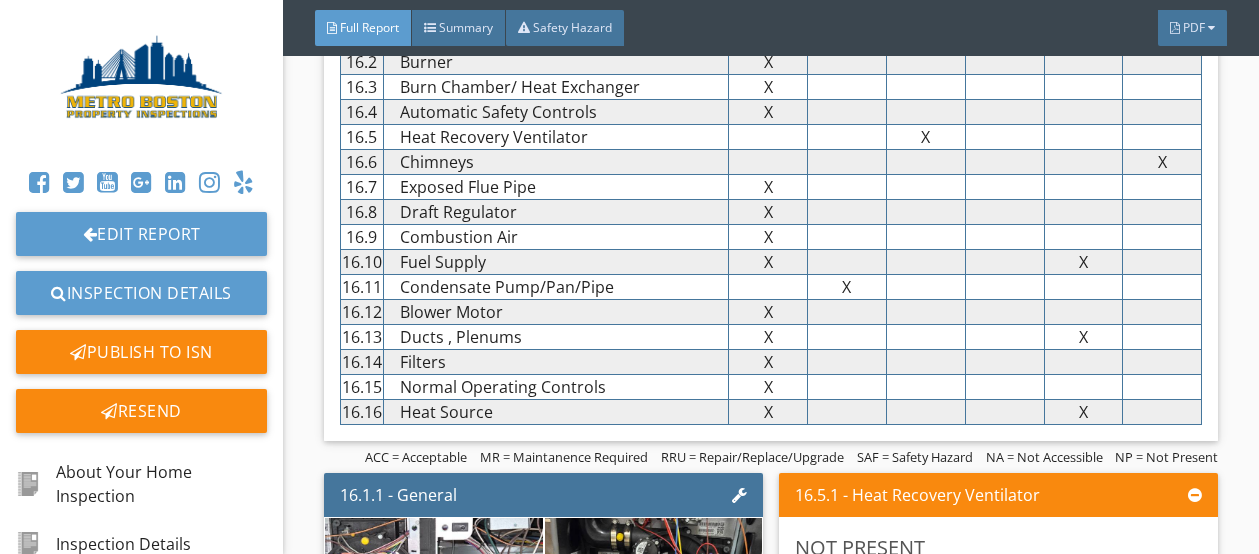click on "Information" at bounding box center [650, -40] 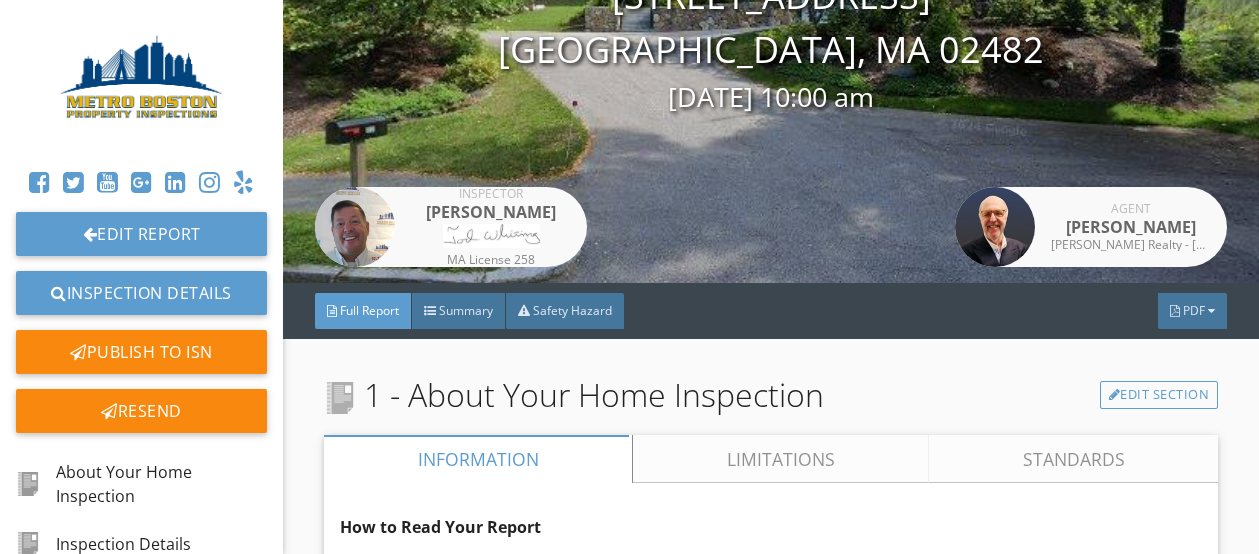 scroll, scrollTop: 0, scrollLeft: 0, axis: both 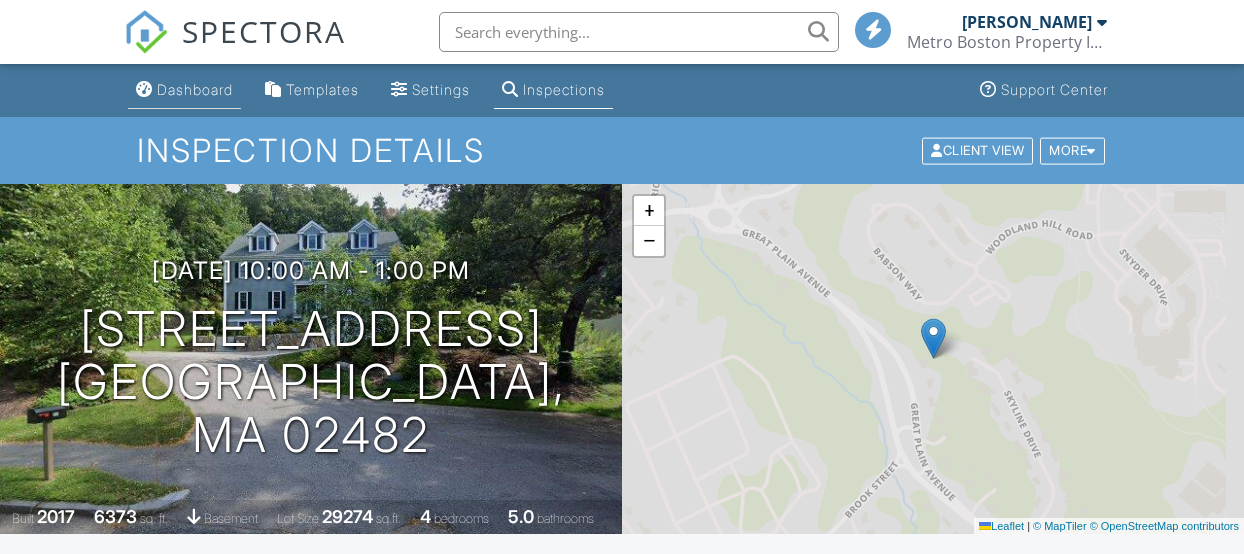 click on "Dashboard" at bounding box center (195, 89) 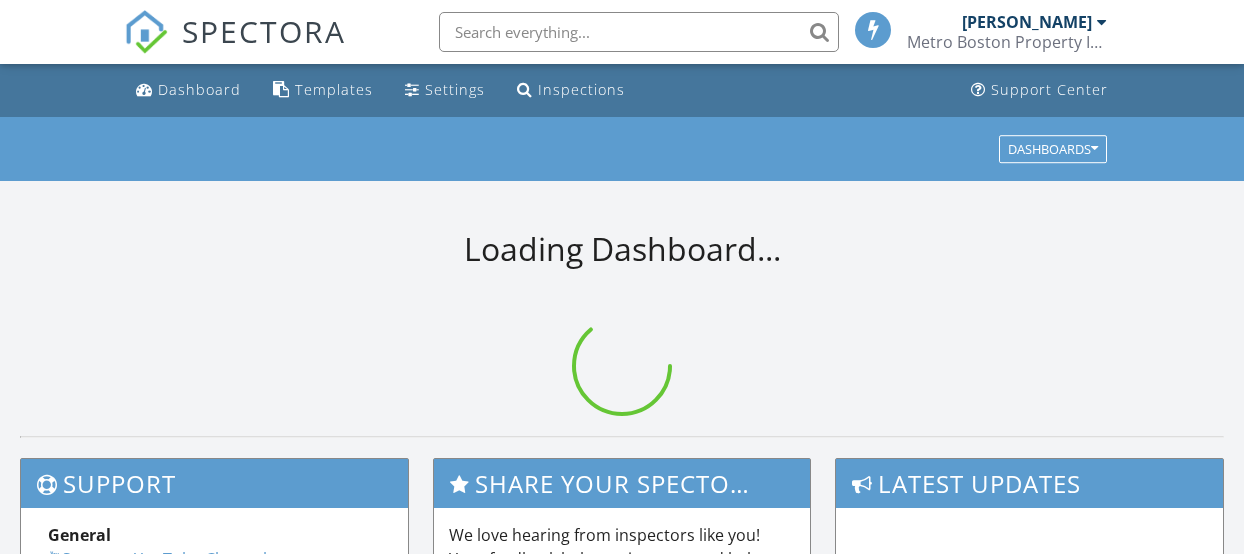 scroll, scrollTop: 0, scrollLeft: 0, axis: both 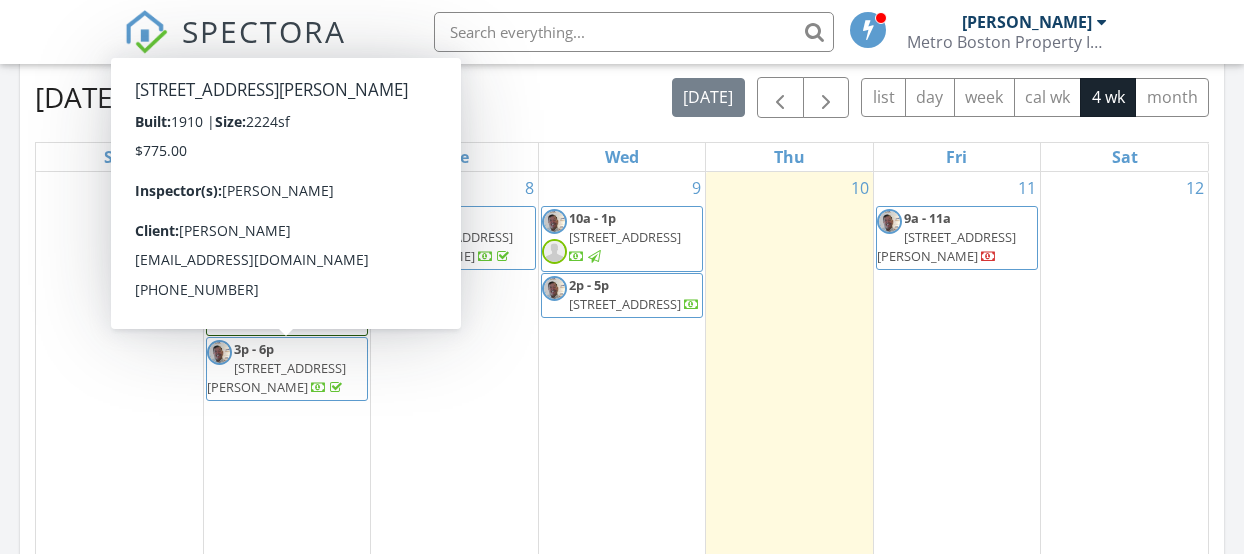 click on "11
9a - 11a
96 Vassall St, Quincy 02170" at bounding box center [957, 375] 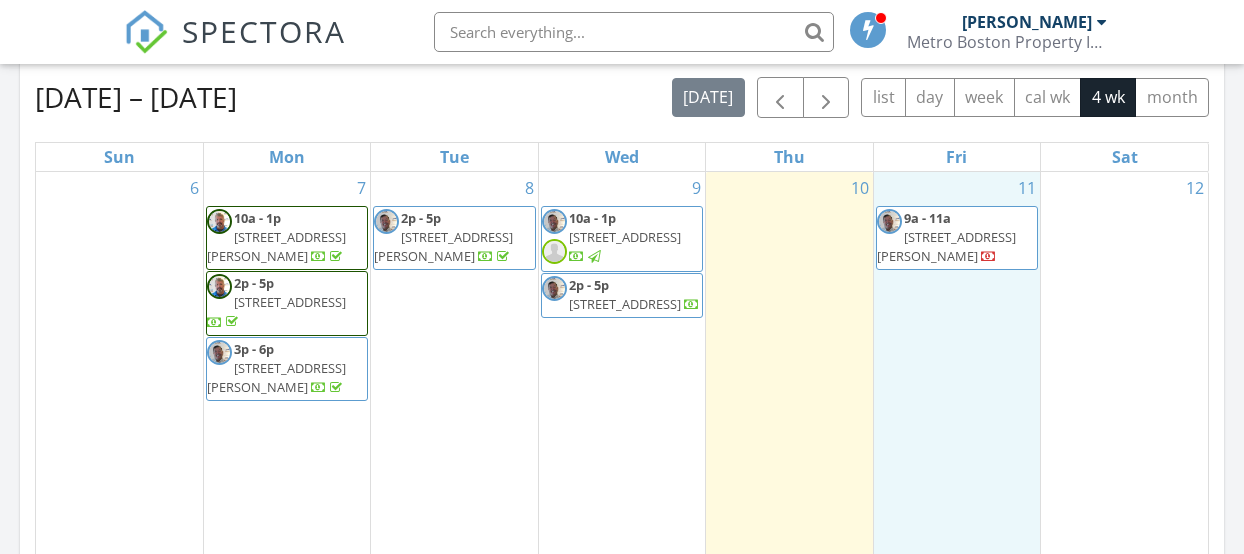 drag, startPoint x: 977, startPoint y: 359, endPoint x: 459, endPoint y: 234, distance: 532.86865 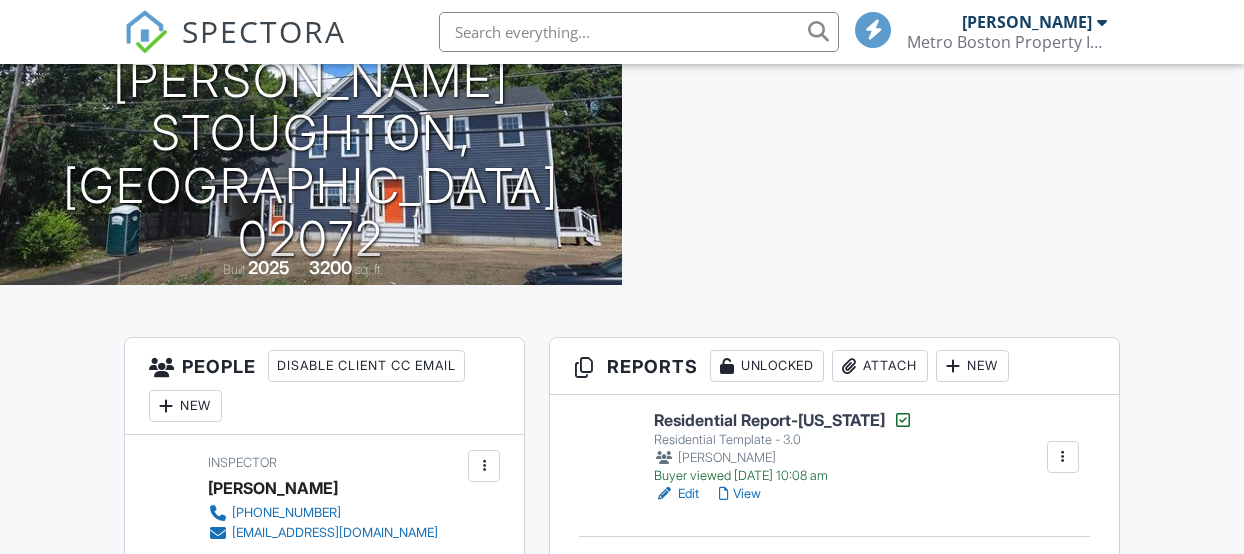 scroll, scrollTop: 0, scrollLeft: 0, axis: both 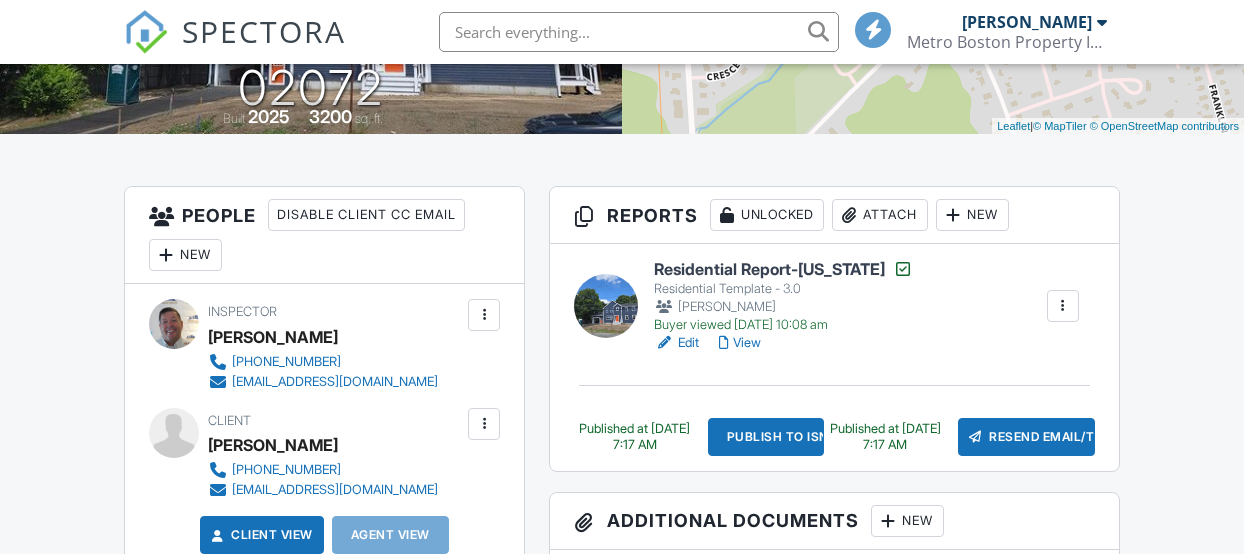click on "View" at bounding box center (740, 343) 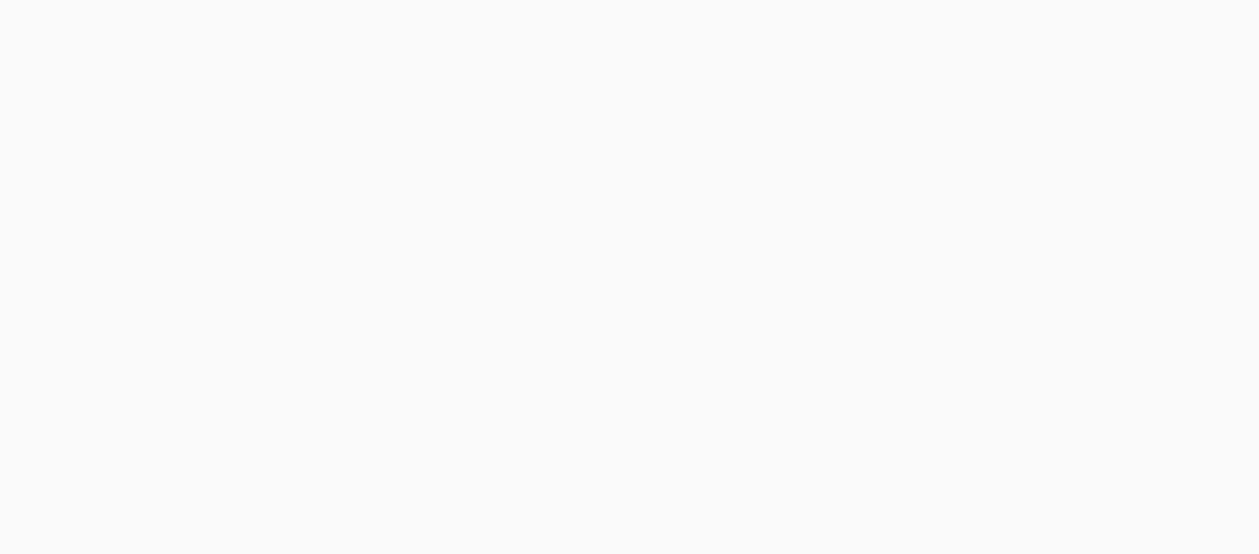 scroll, scrollTop: 0, scrollLeft: 0, axis: both 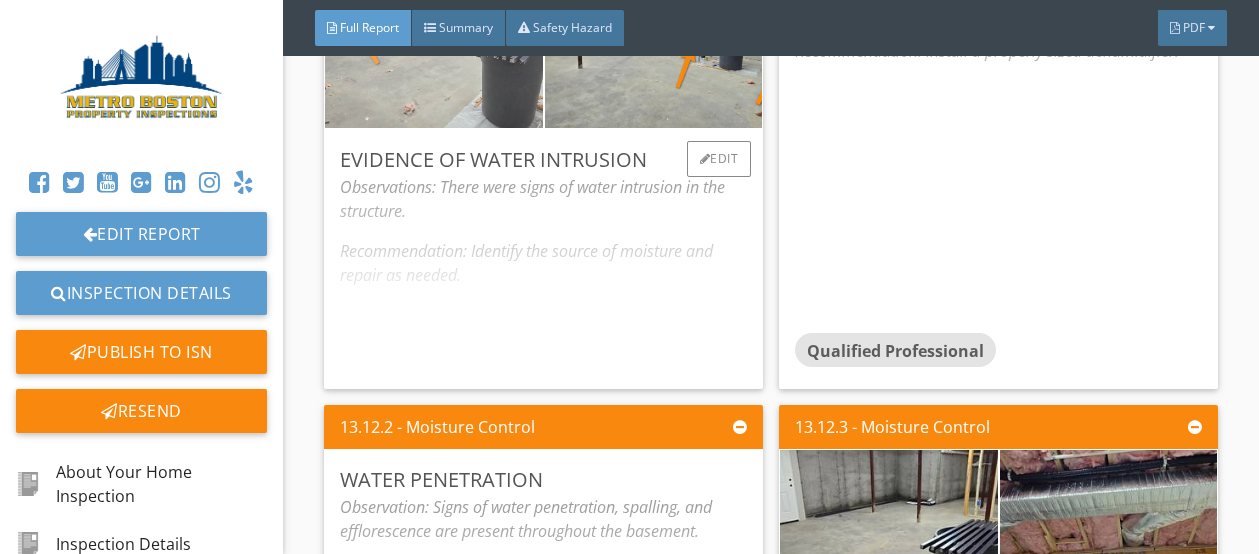 click at bounding box center (434, 41) 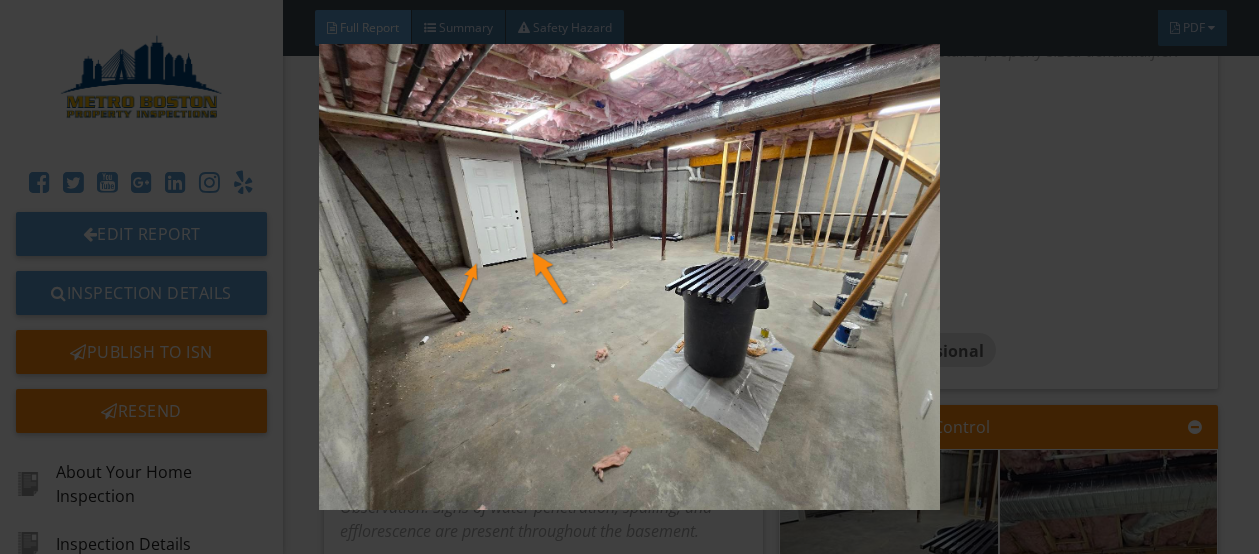 click at bounding box center [629, 277] 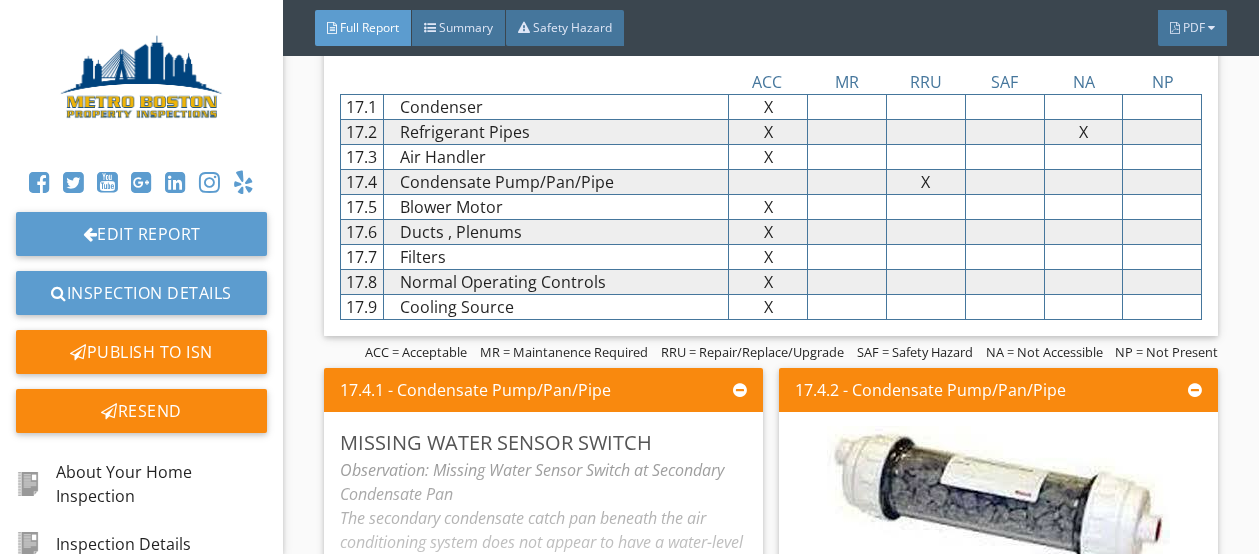 scroll, scrollTop: 16500, scrollLeft: 0, axis: vertical 